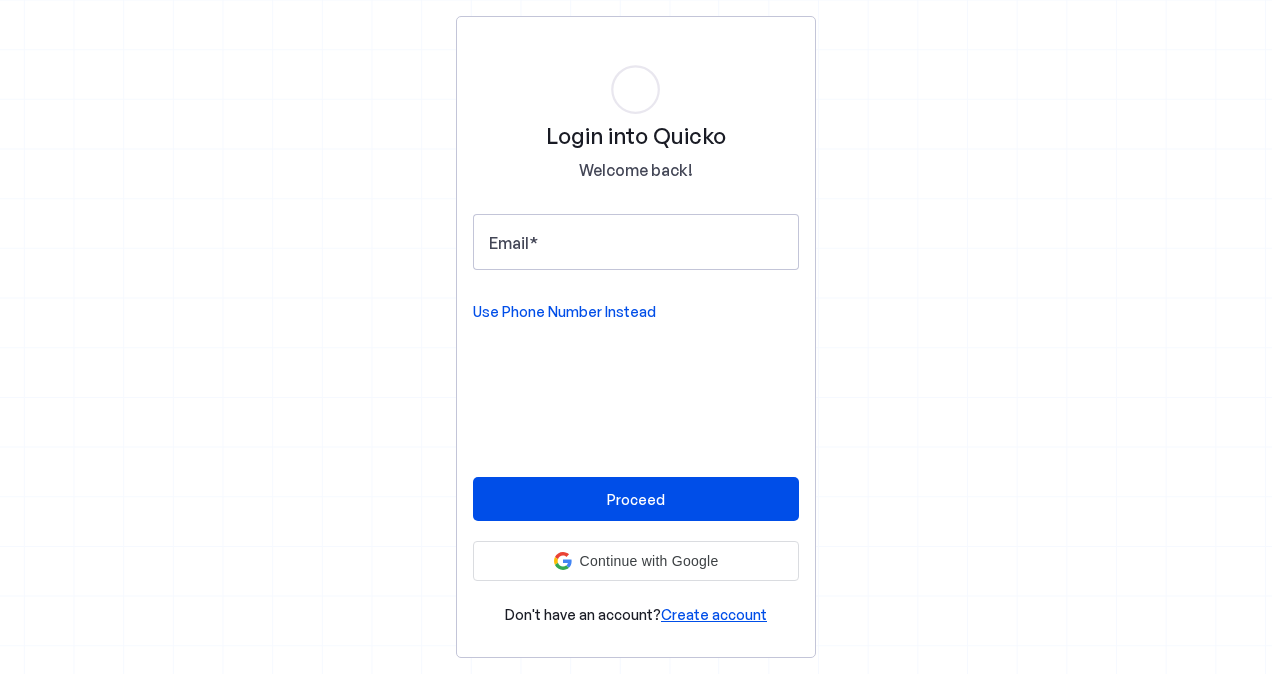 scroll, scrollTop: 0, scrollLeft: 0, axis: both 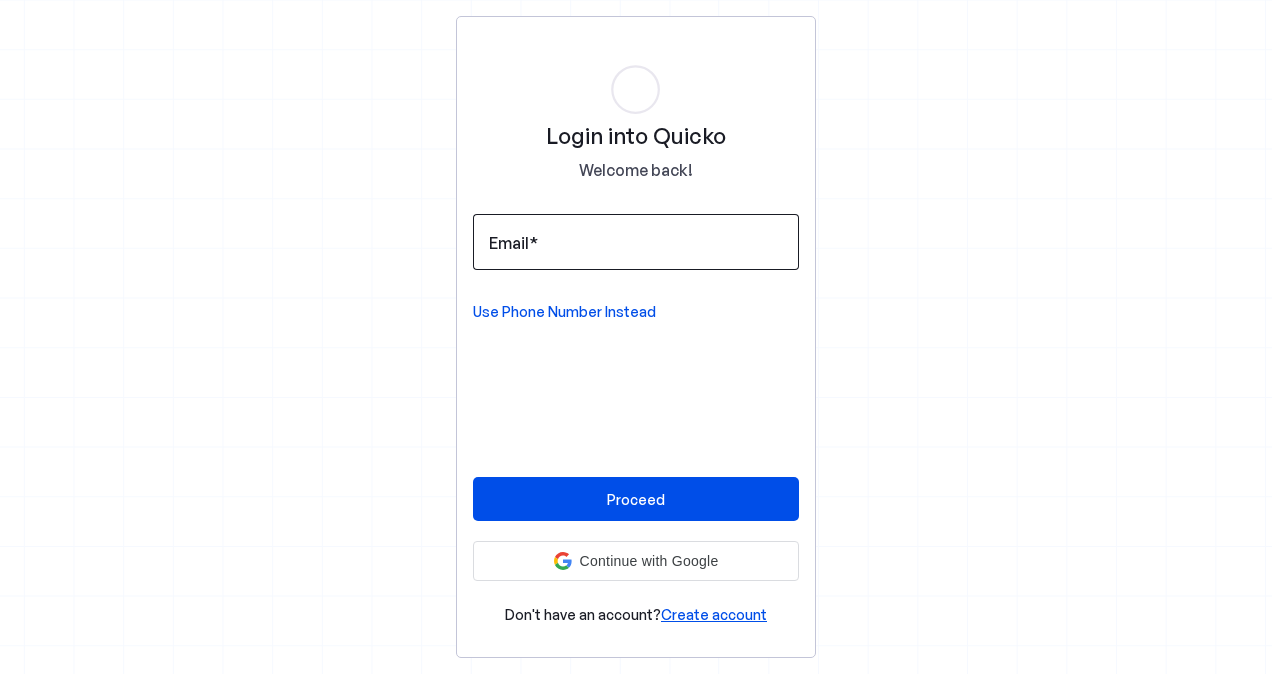 click at bounding box center (636, 242) 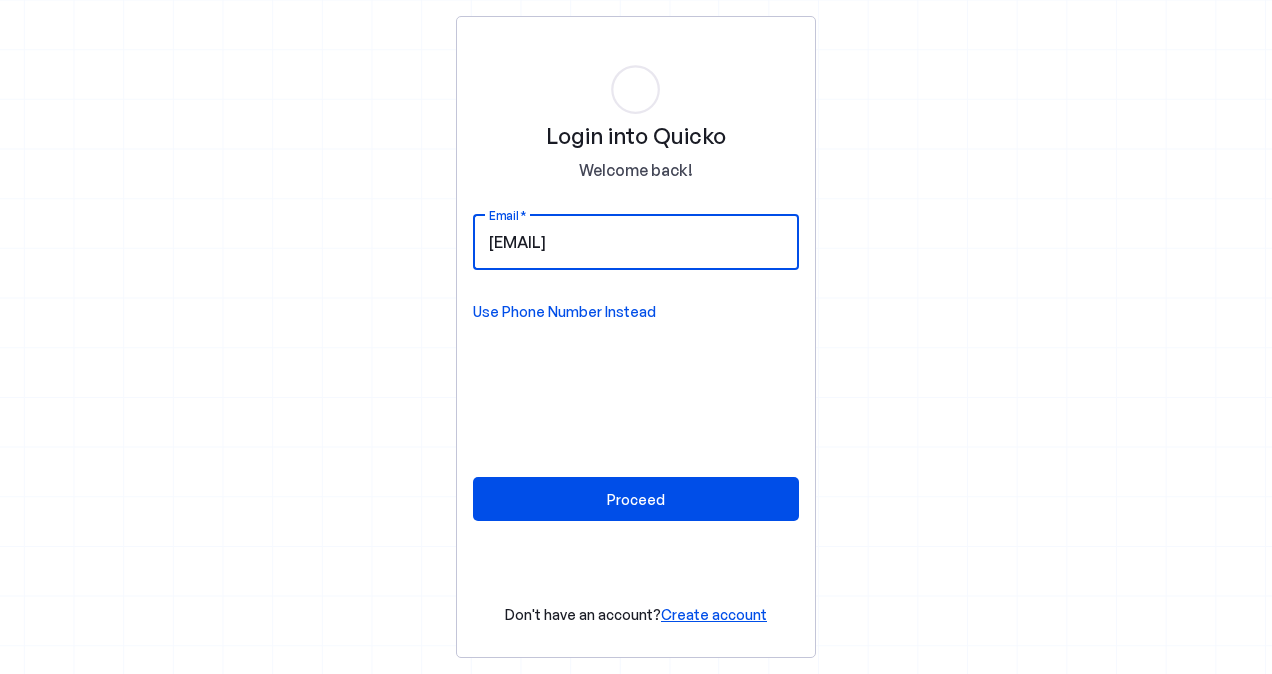 type on "[EMAIL]" 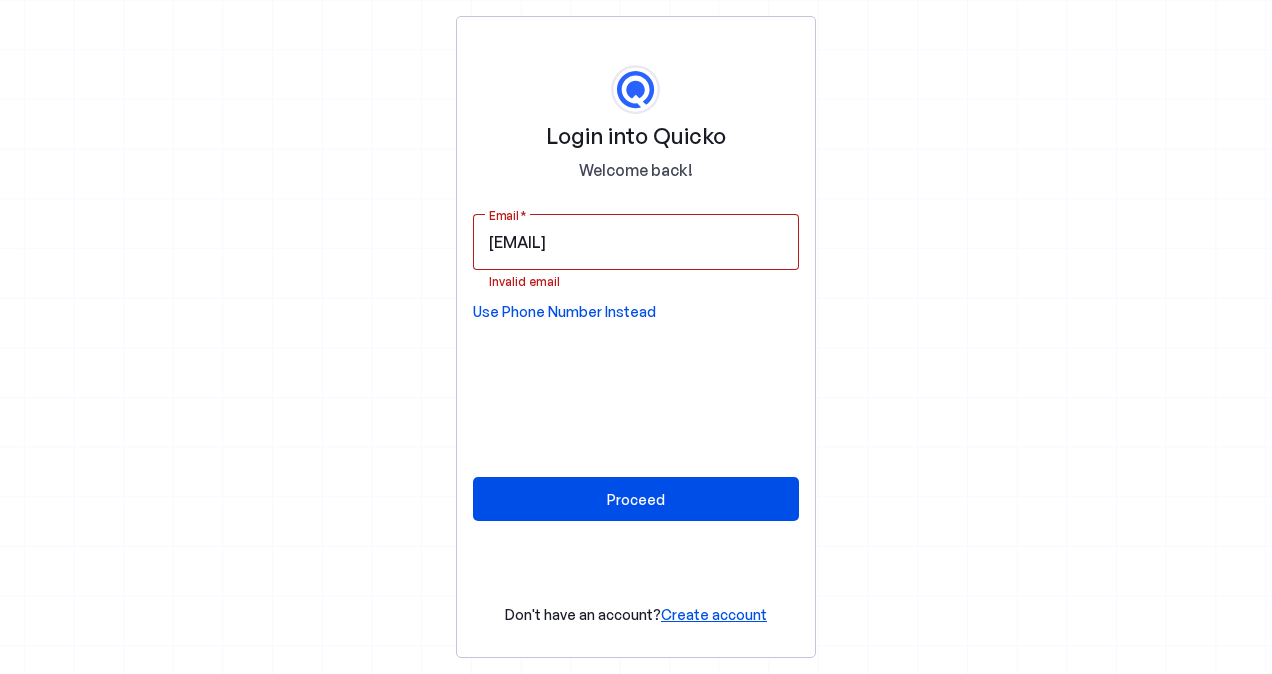 click on "Login into Quicko Welcome back! Email [EMAIL] Invalid email Use Phone Number Instead Proceed Don't have an account? Create account" at bounding box center (636, 337) 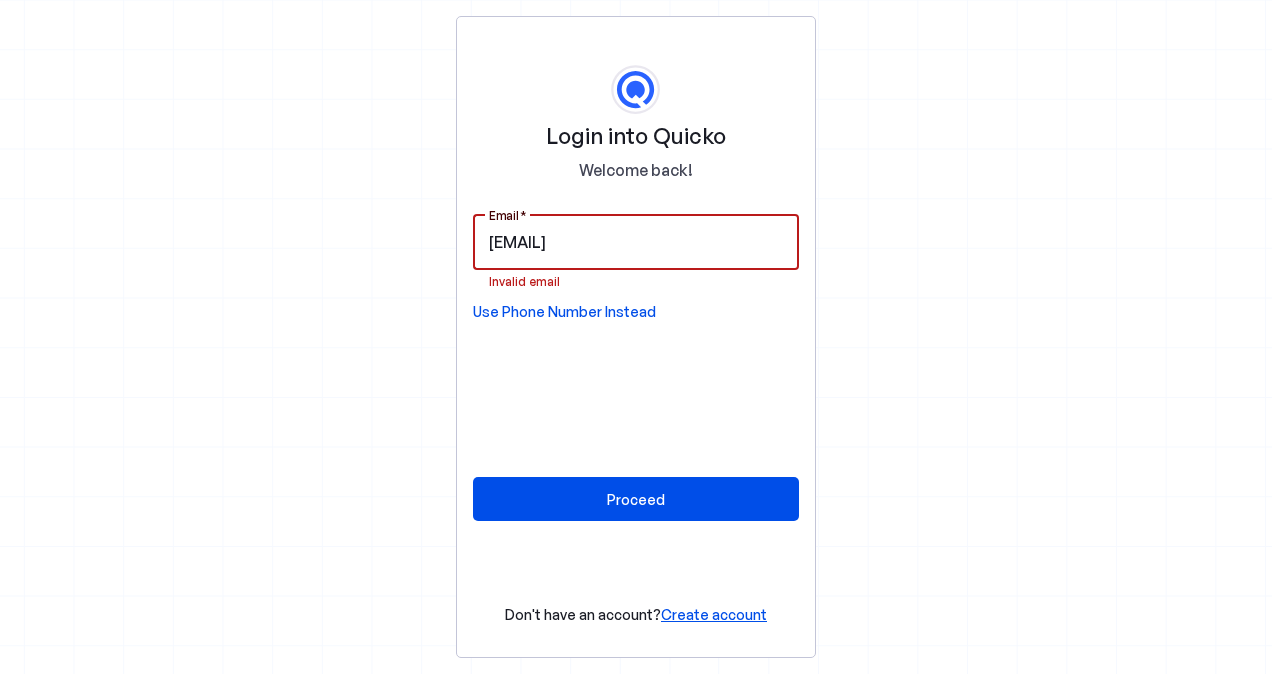 click on "[EMAIL]" at bounding box center [636, 242] 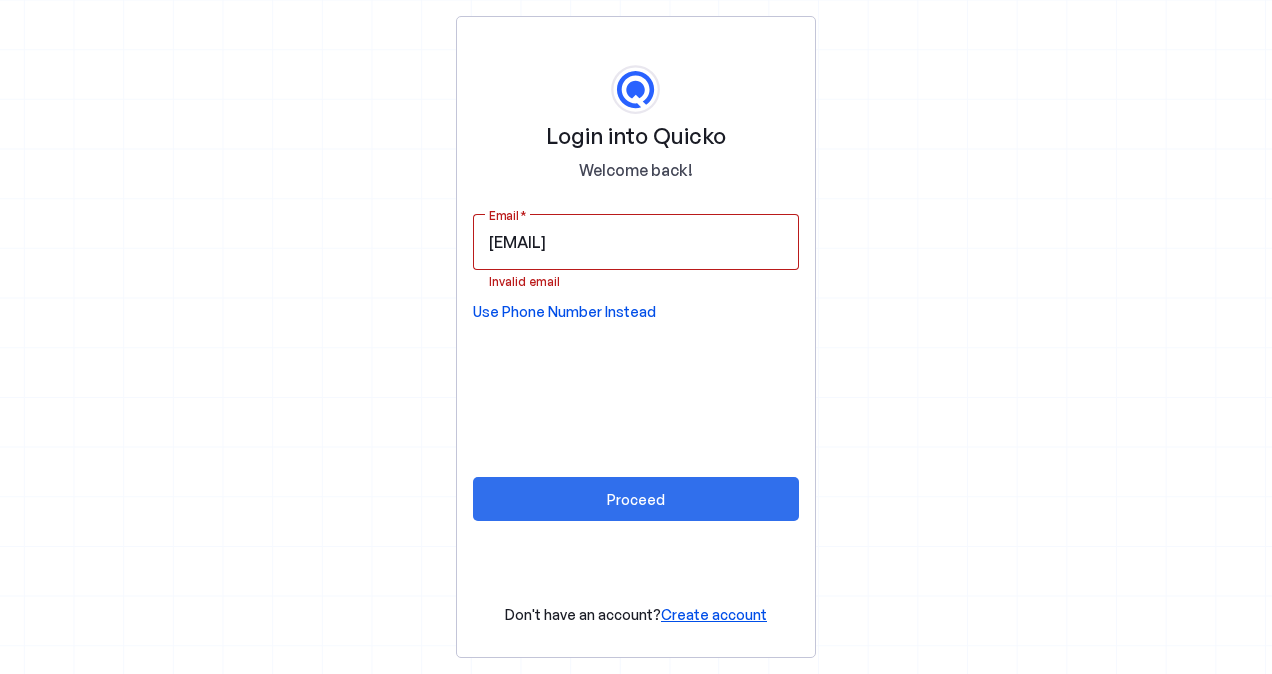 click on "Proceed" at bounding box center (636, 499) 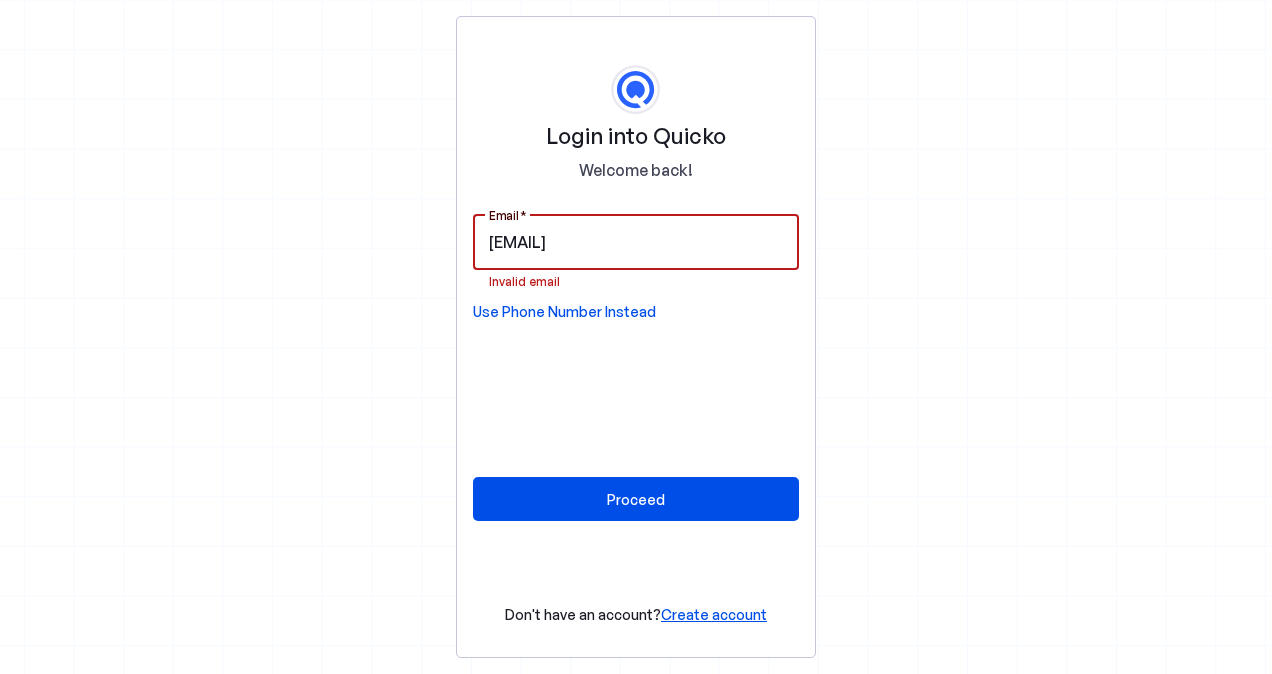 click on "[EMAIL]" at bounding box center (636, 242) 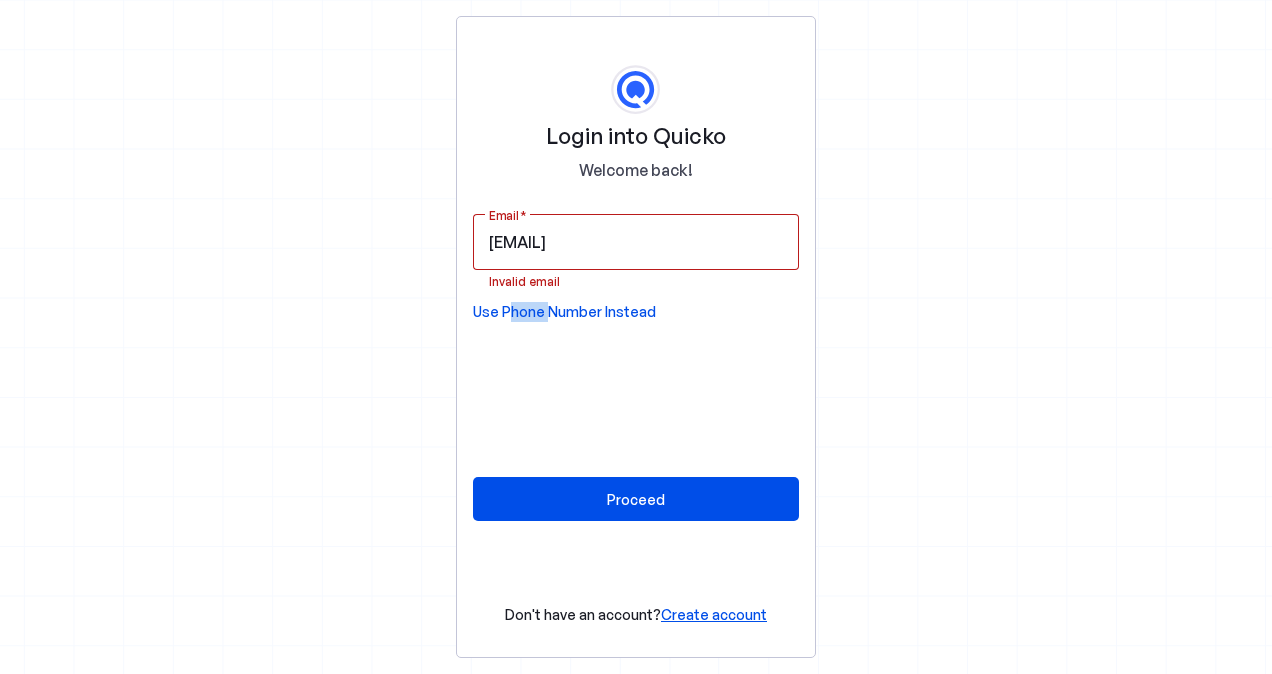 drag, startPoint x: 506, startPoint y: 350, endPoint x: 548, endPoint y: 314, distance: 55.31727 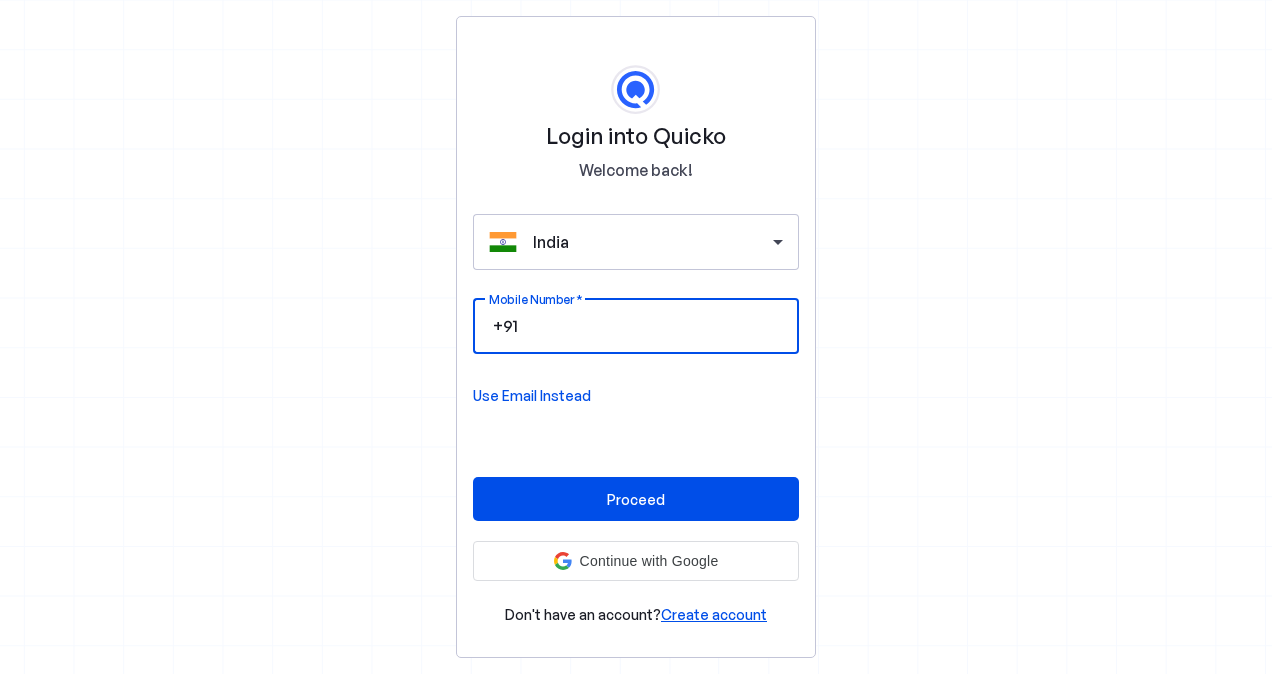click on "Mobile Number" at bounding box center [652, 326] 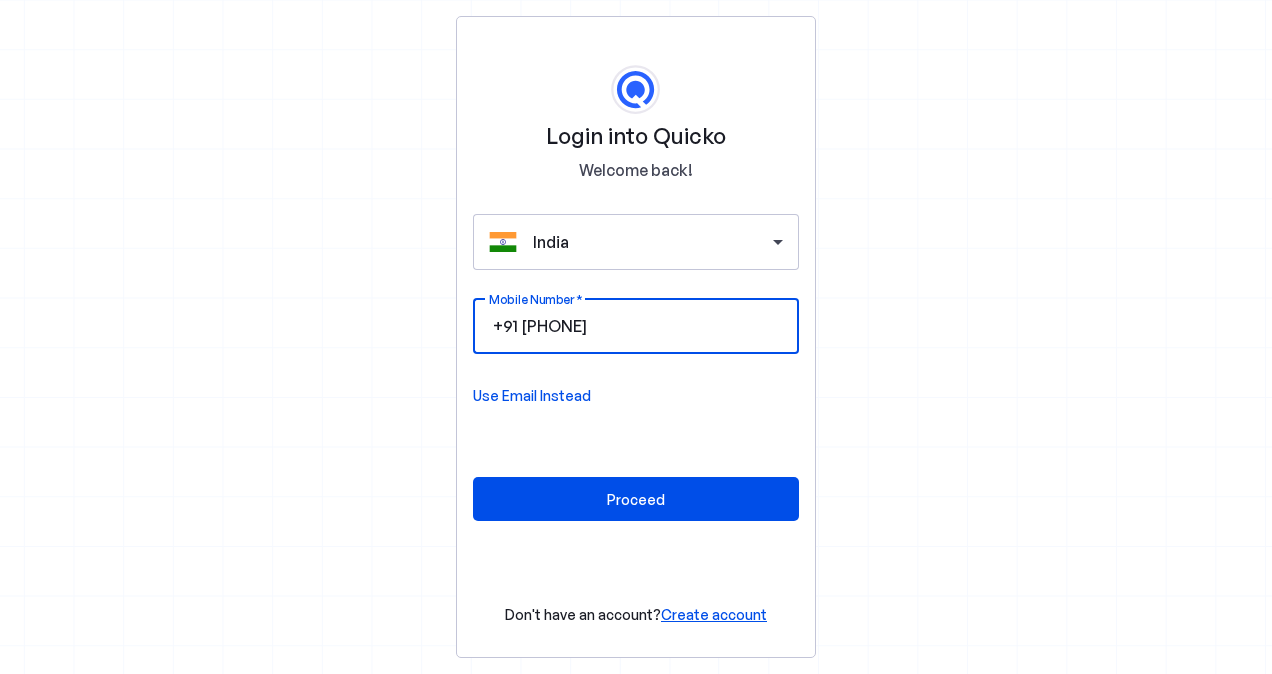 click on "09999136980" at bounding box center [652, 326] 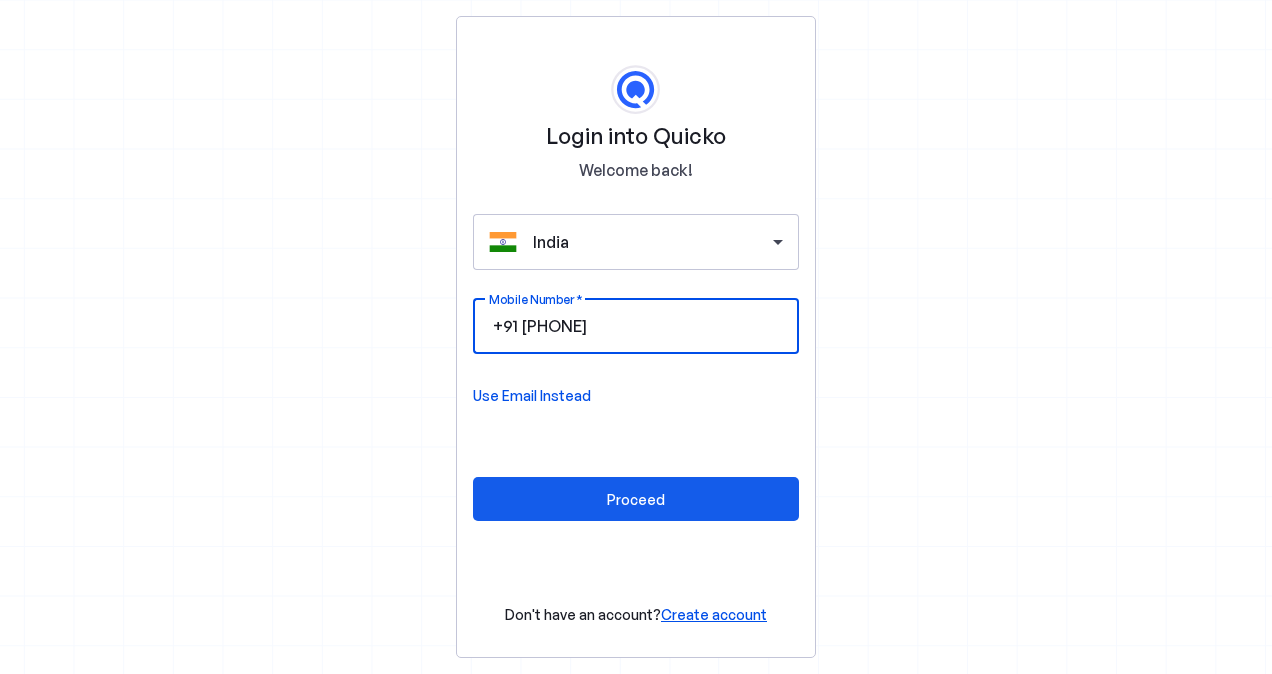type on "9999136980" 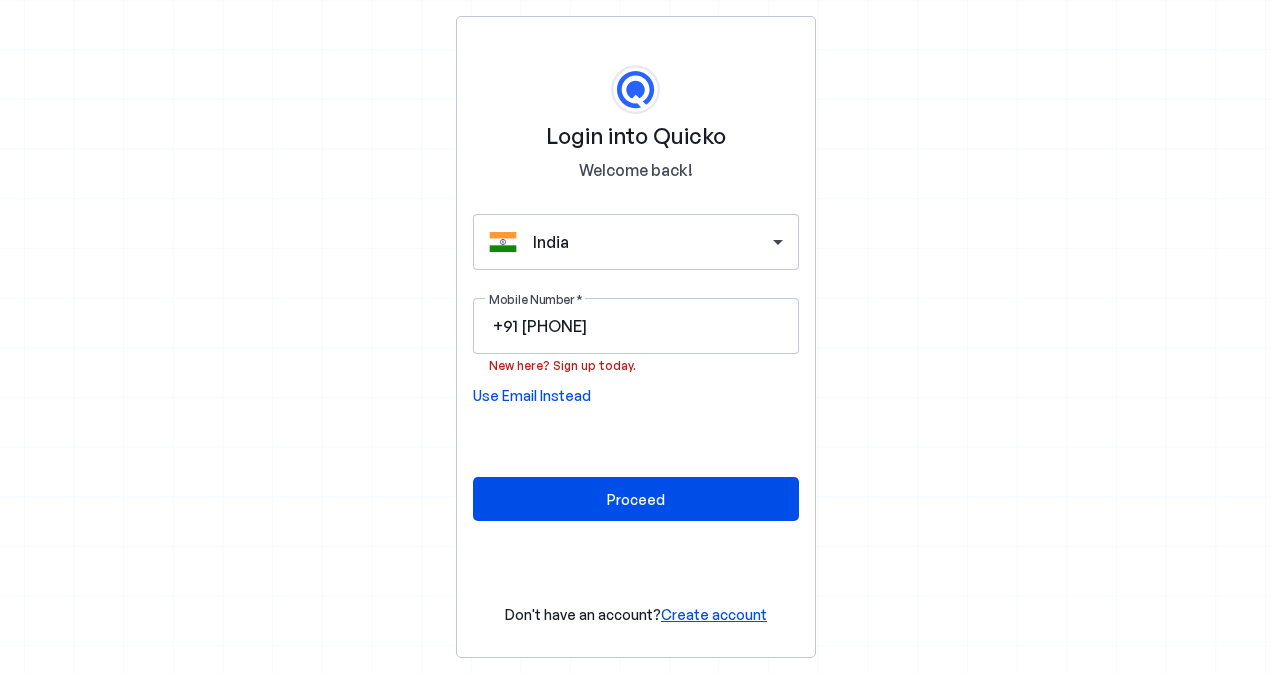click on "Use Email Instead" at bounding box center [532, 396] 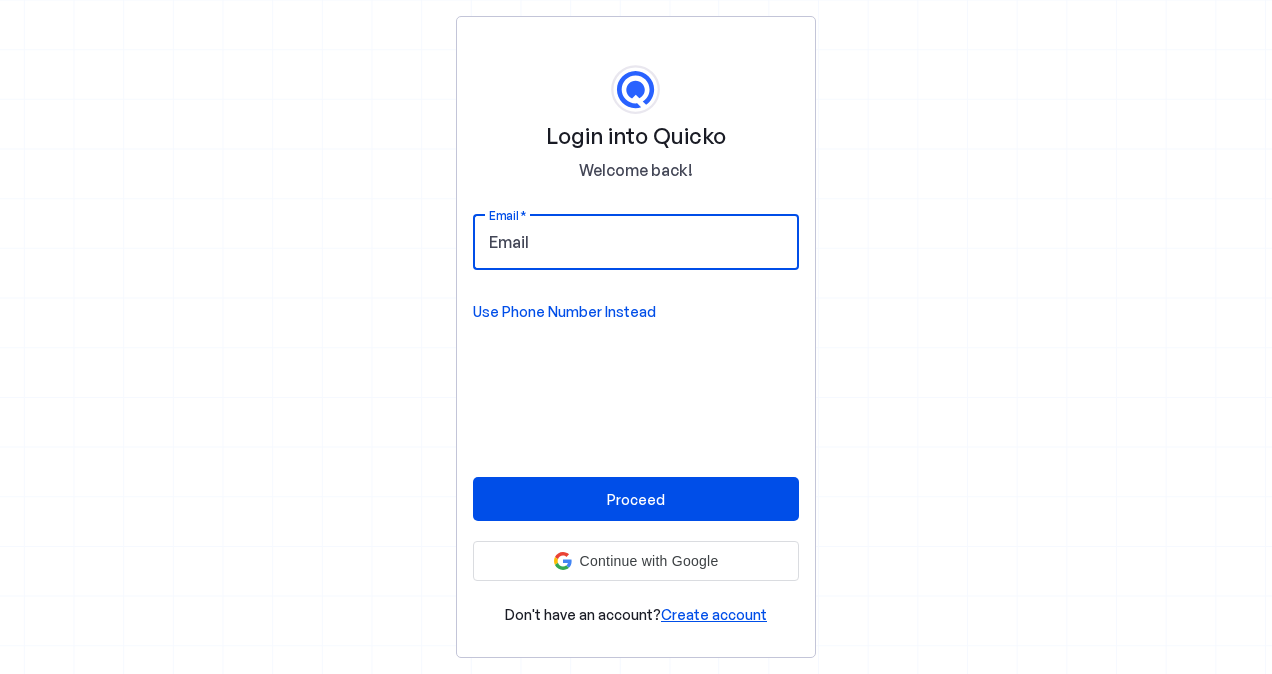 click on "Email" at bounding box center (636, 242) 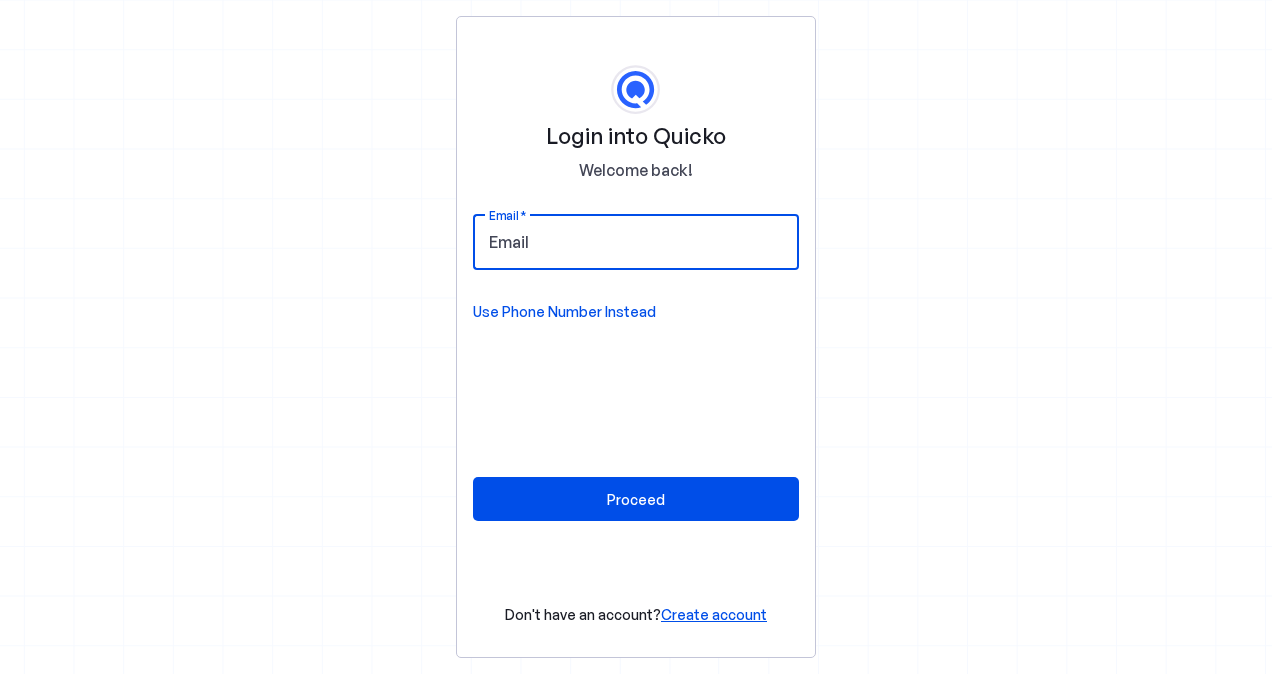 type on "gauravpathakdelhi@gmail.com" 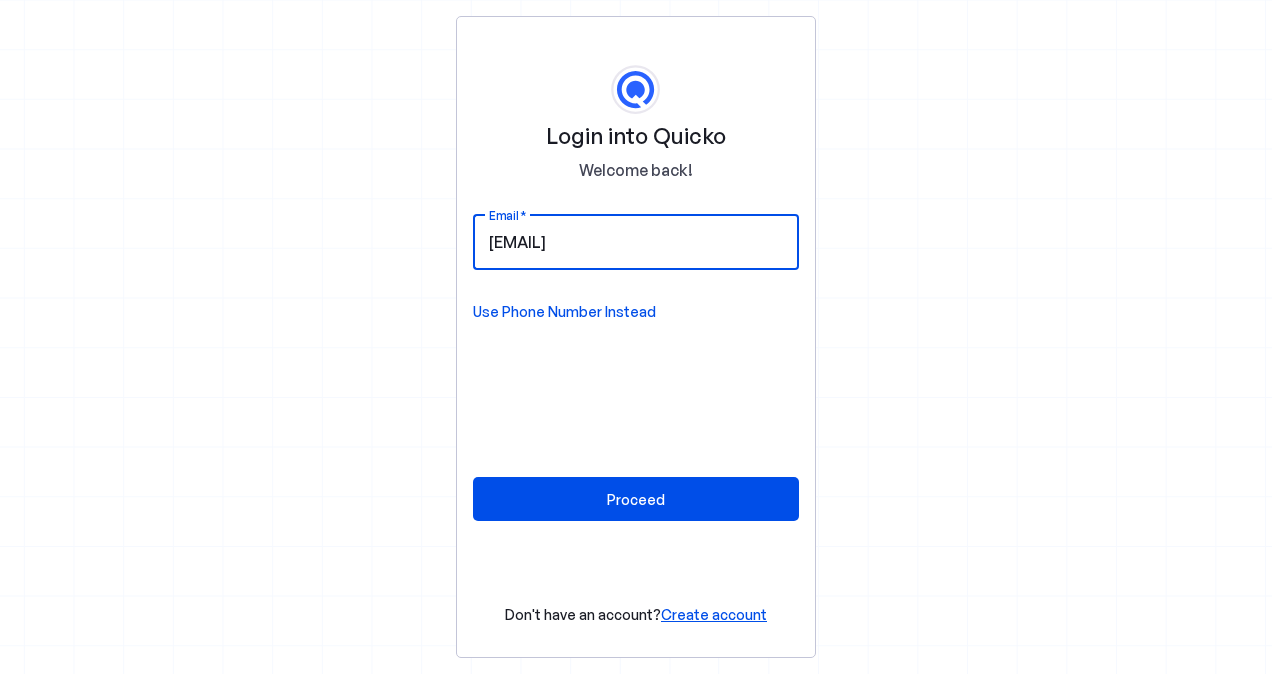 click on "gauravpathakdelhi@gmail.com" at bounding box center [636, 242] 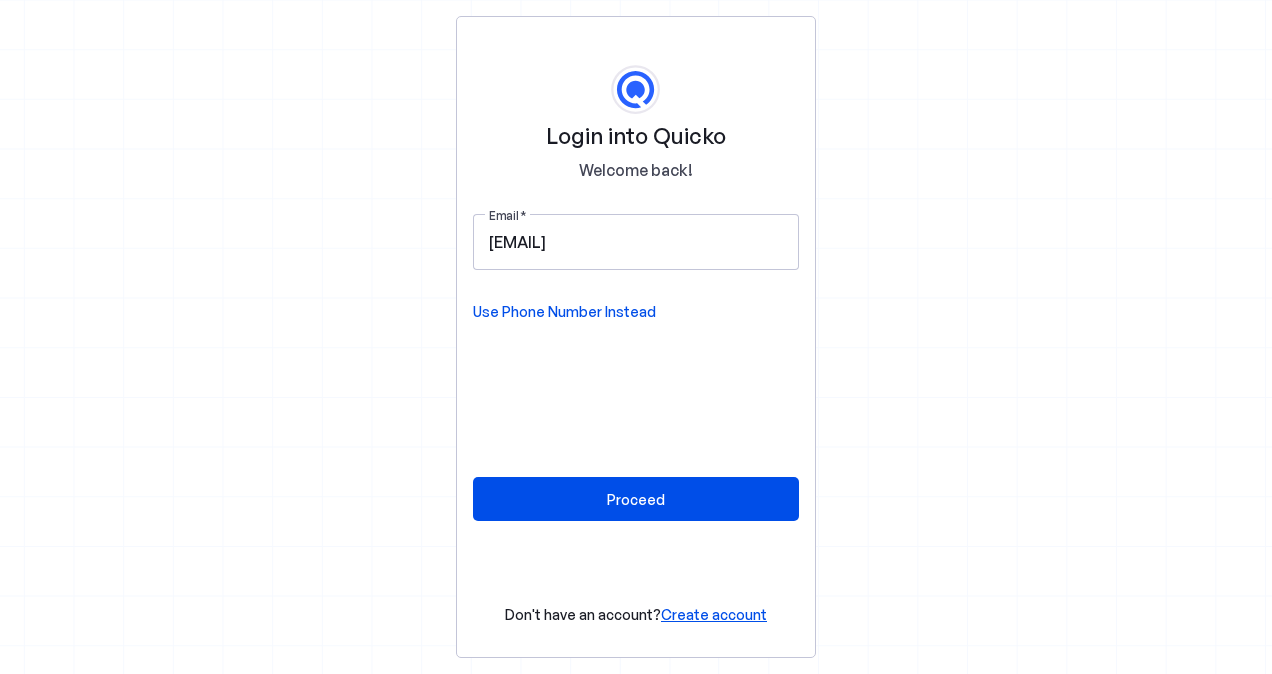 click on "Login into Quicko  Welcome back!  Email gauravpathakdelhi@gmail.com Use Phone Number Instead Proceed Don't have an account?  Create account" at bounding box center (636, 337) 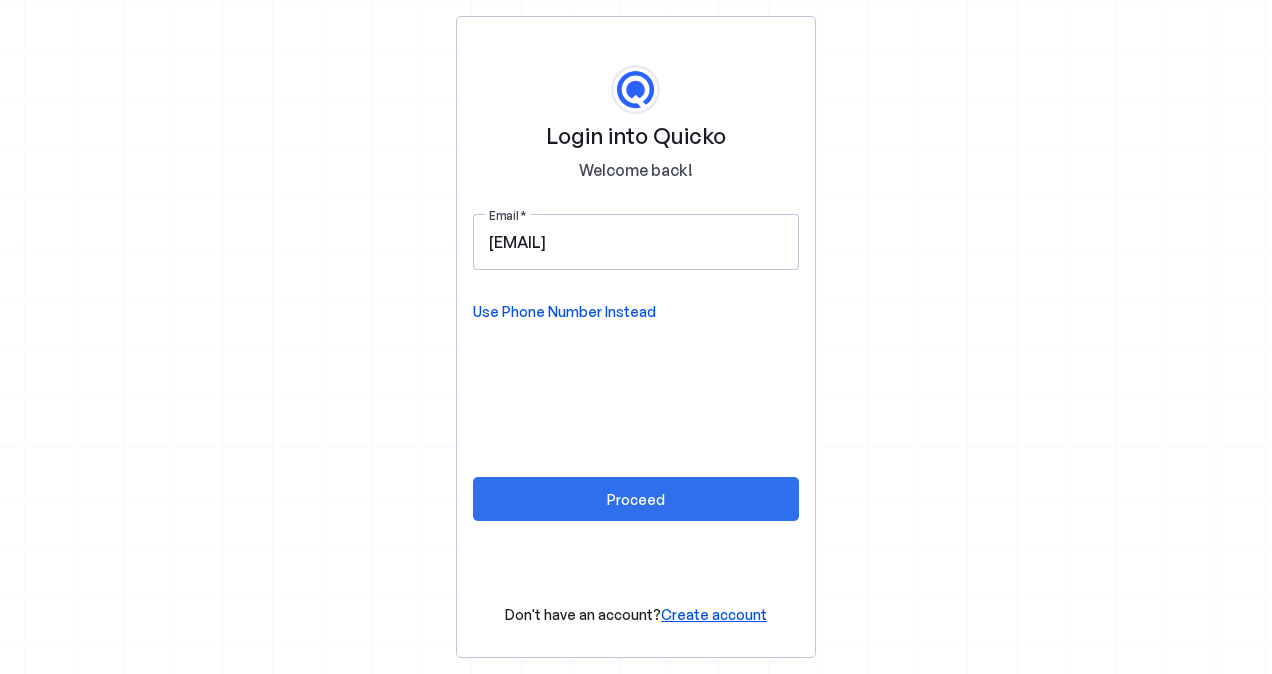 click at bounding box center (636, 499) 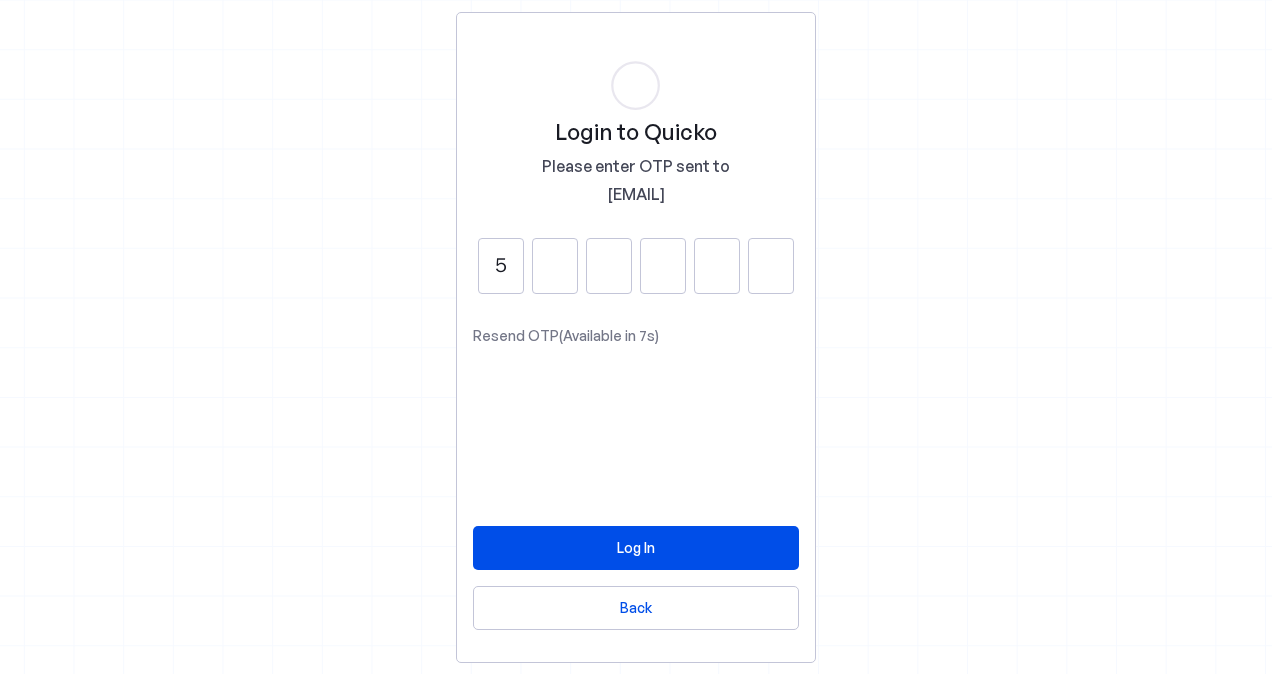 type on "5" 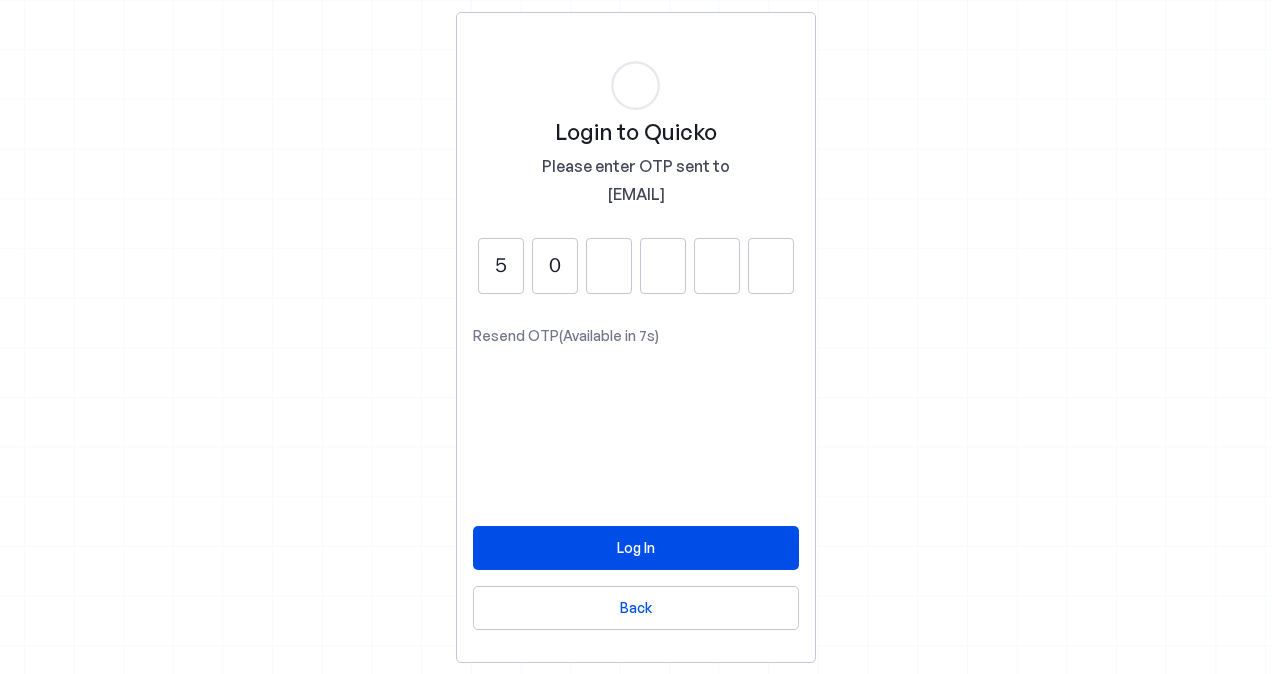 type on "0" 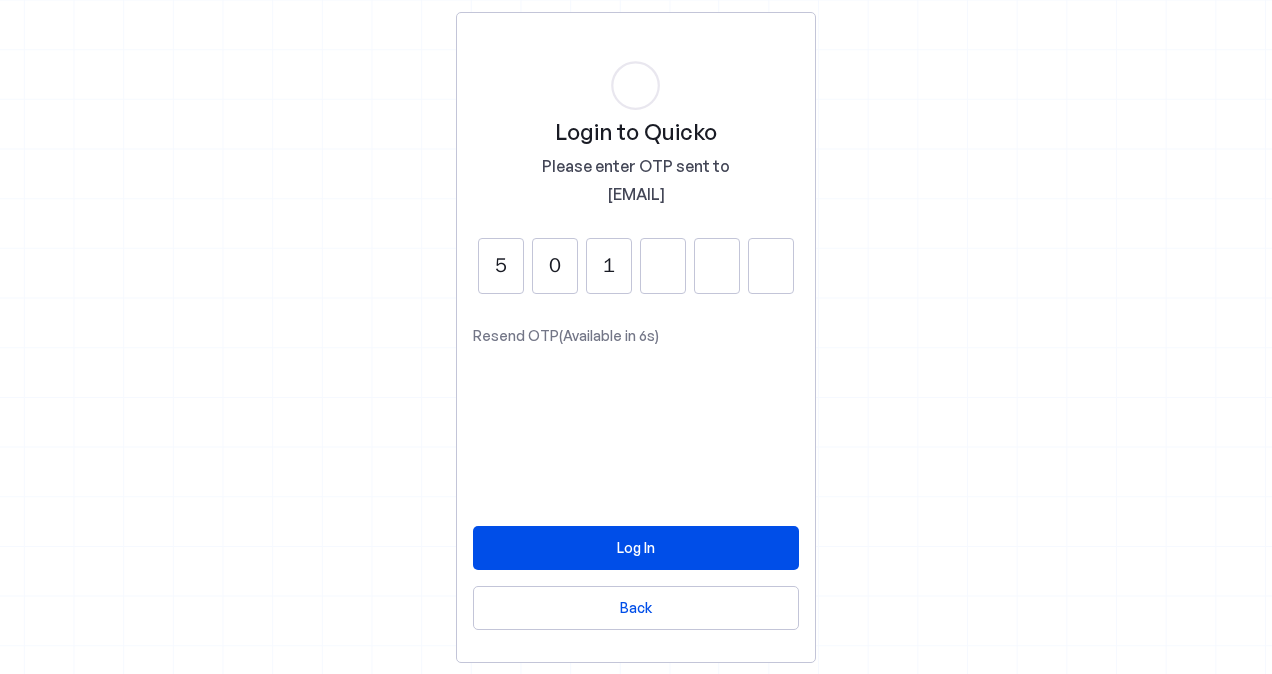 type on "1" 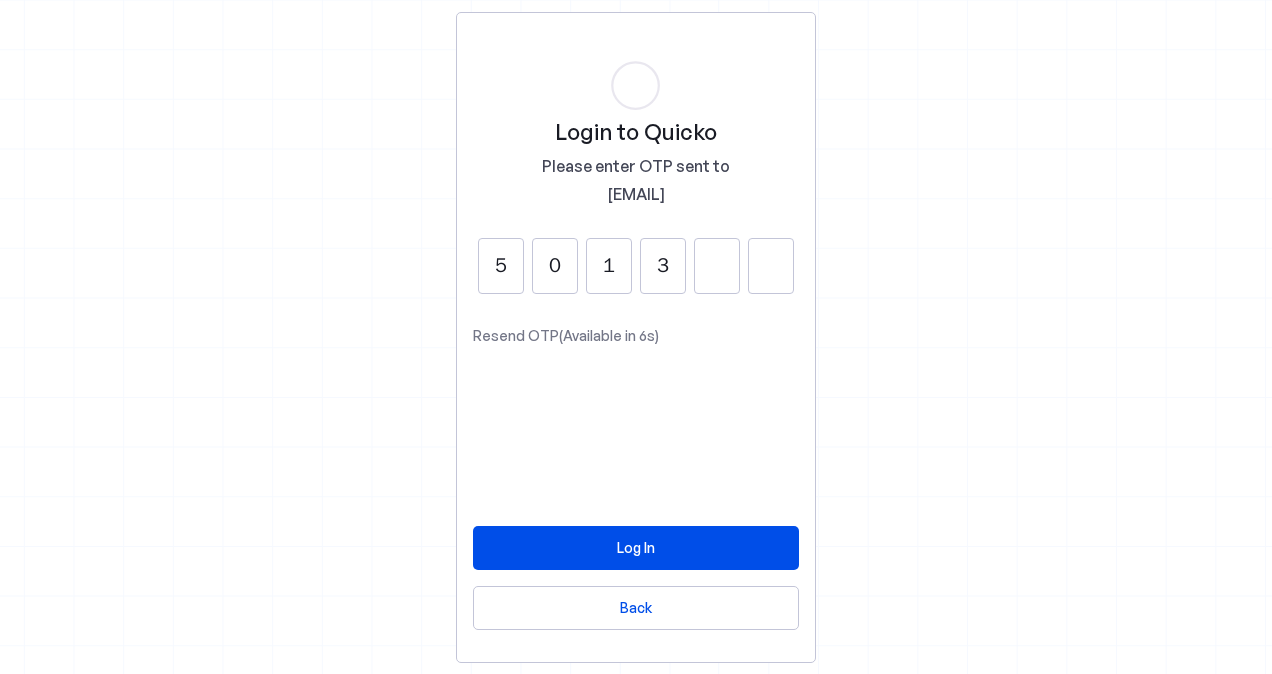 type on "3" 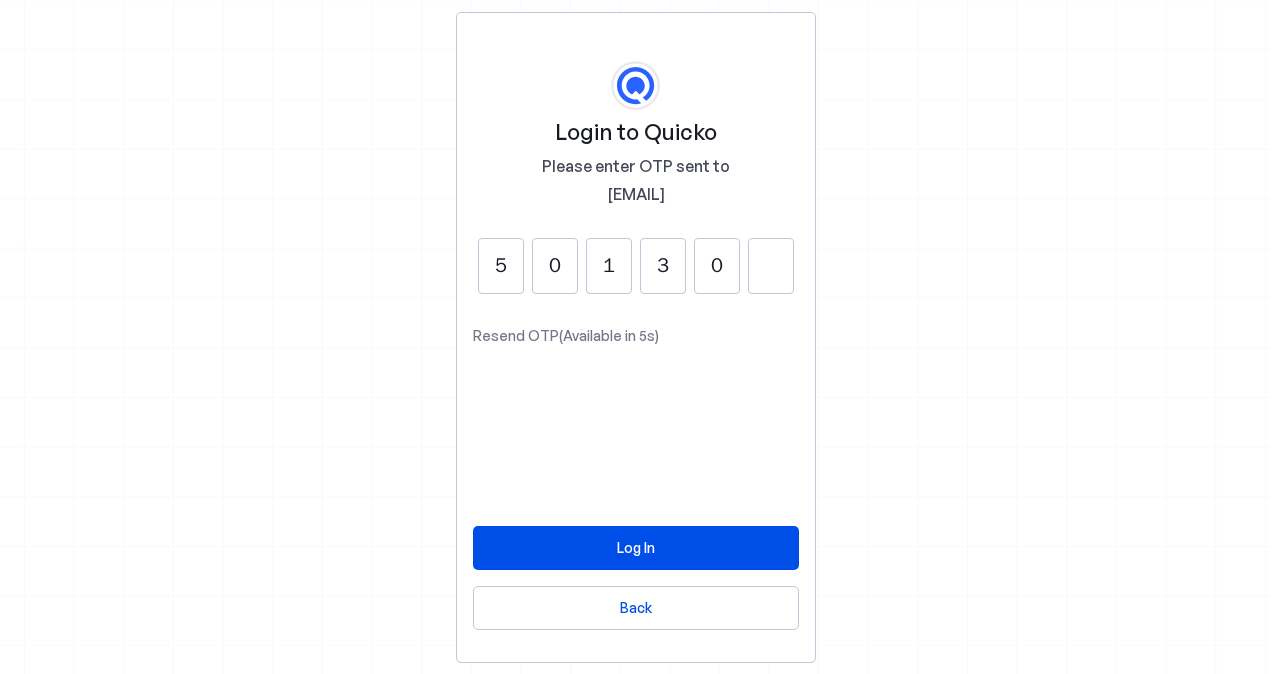 type on "0" 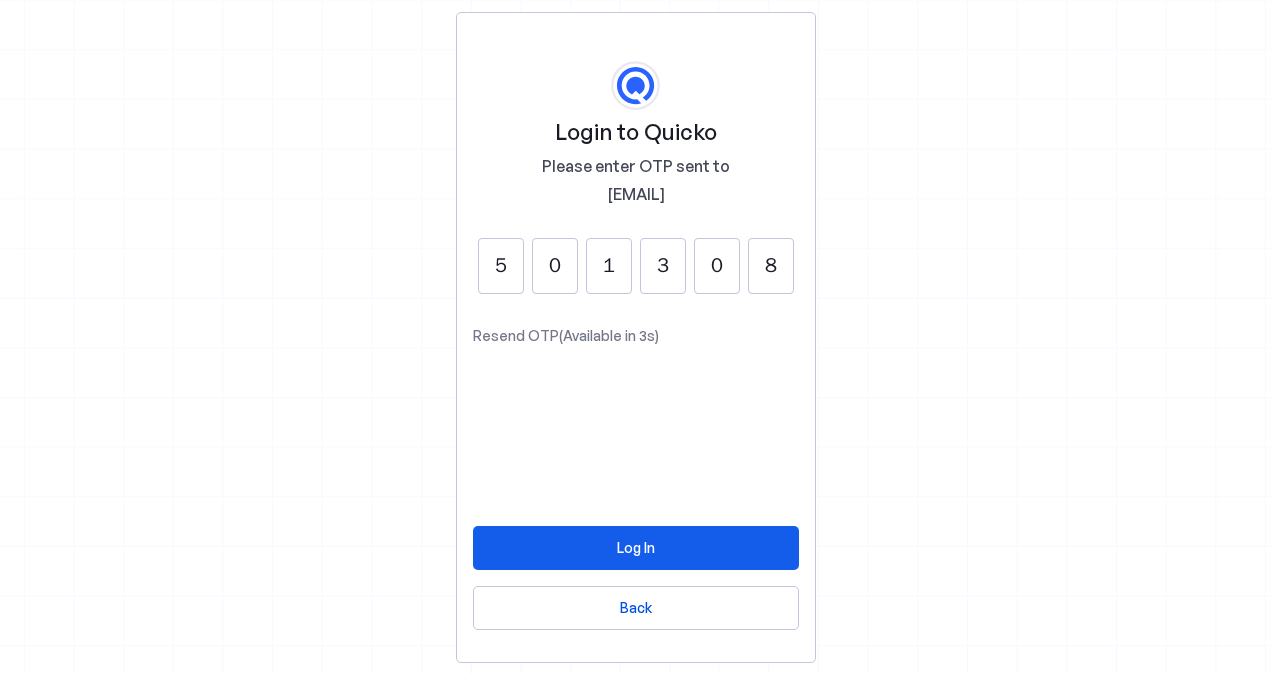 type on "8" 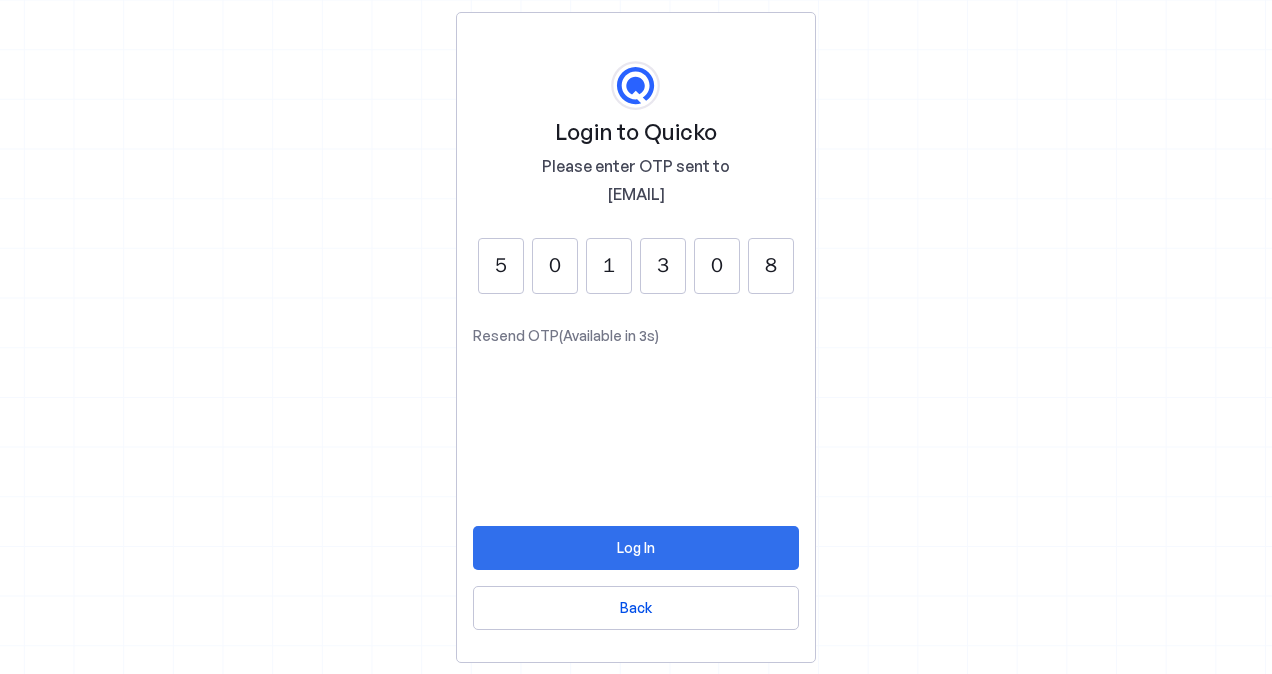 click at bounding box center [636, 548] 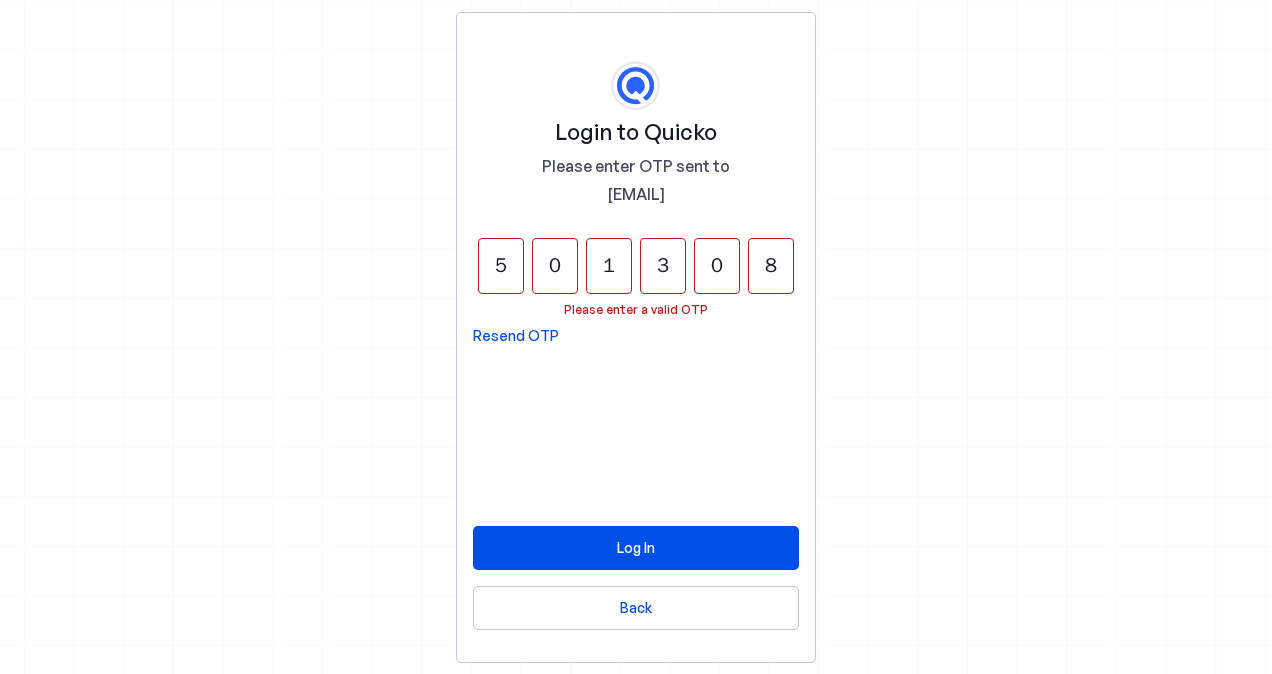 click on "0" at bounding box center [717, 266] 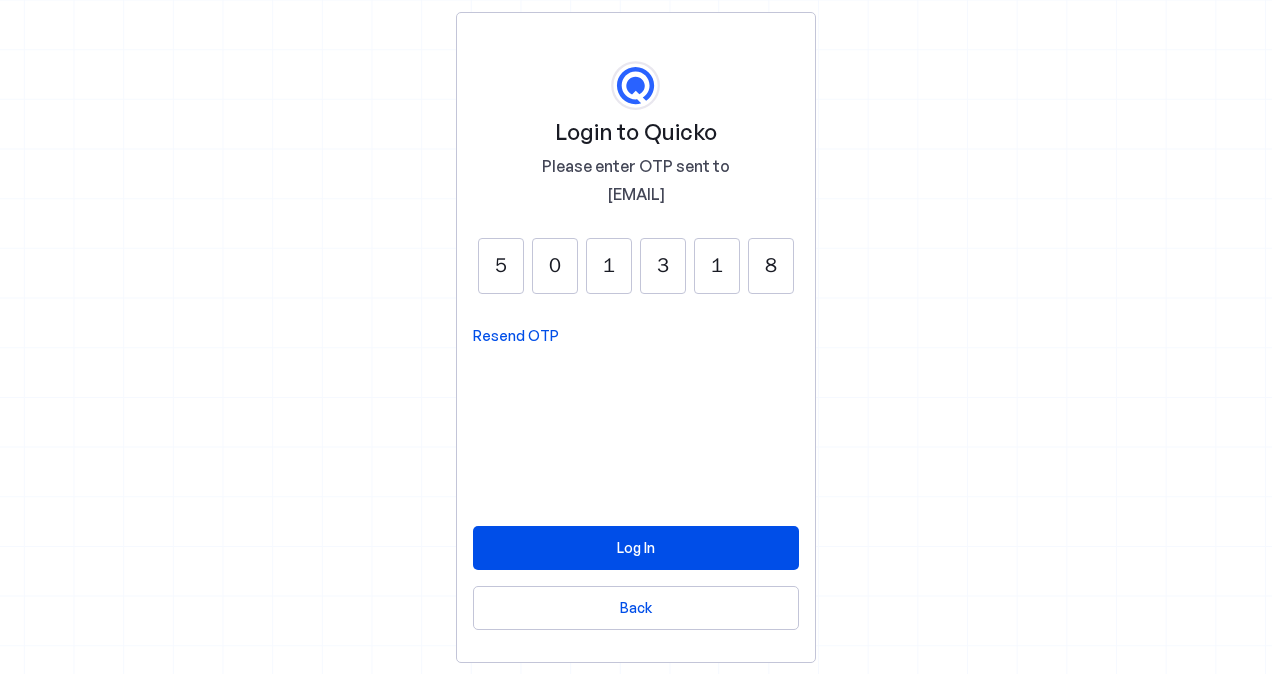 type on "1" 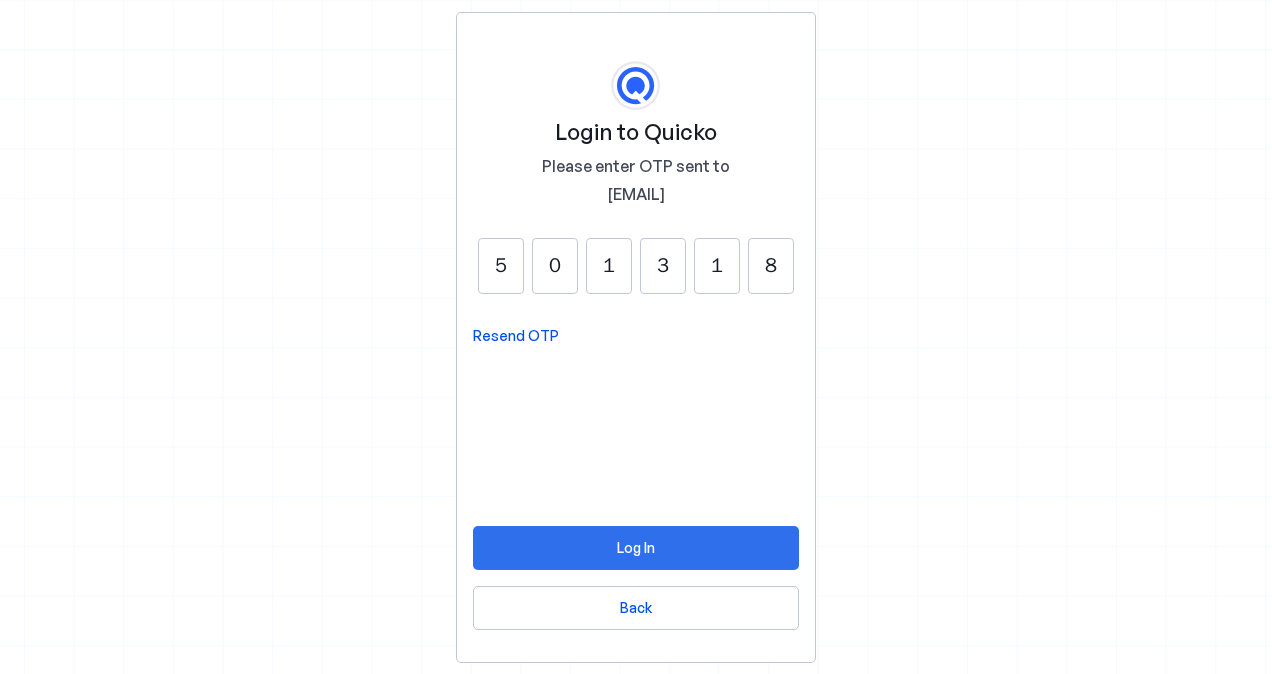 click at bounding box center [636, 548] 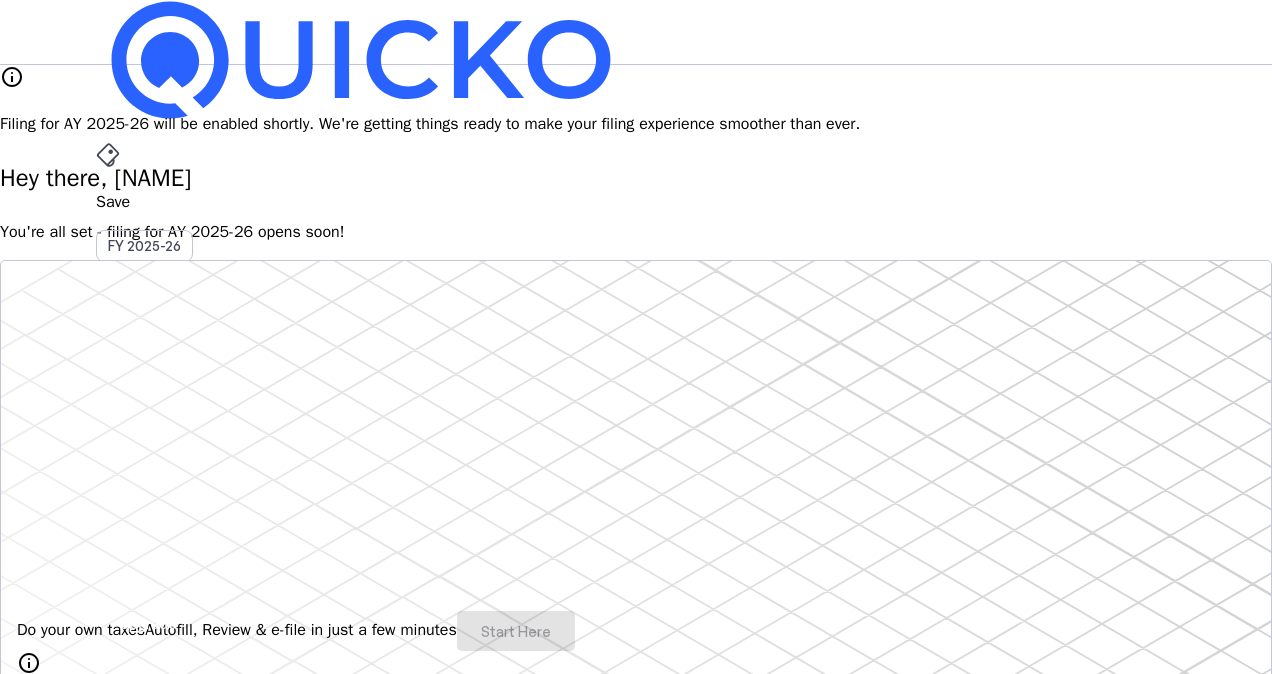 scroll, scrollTop: 0, scrollLeft: 0, axis: both 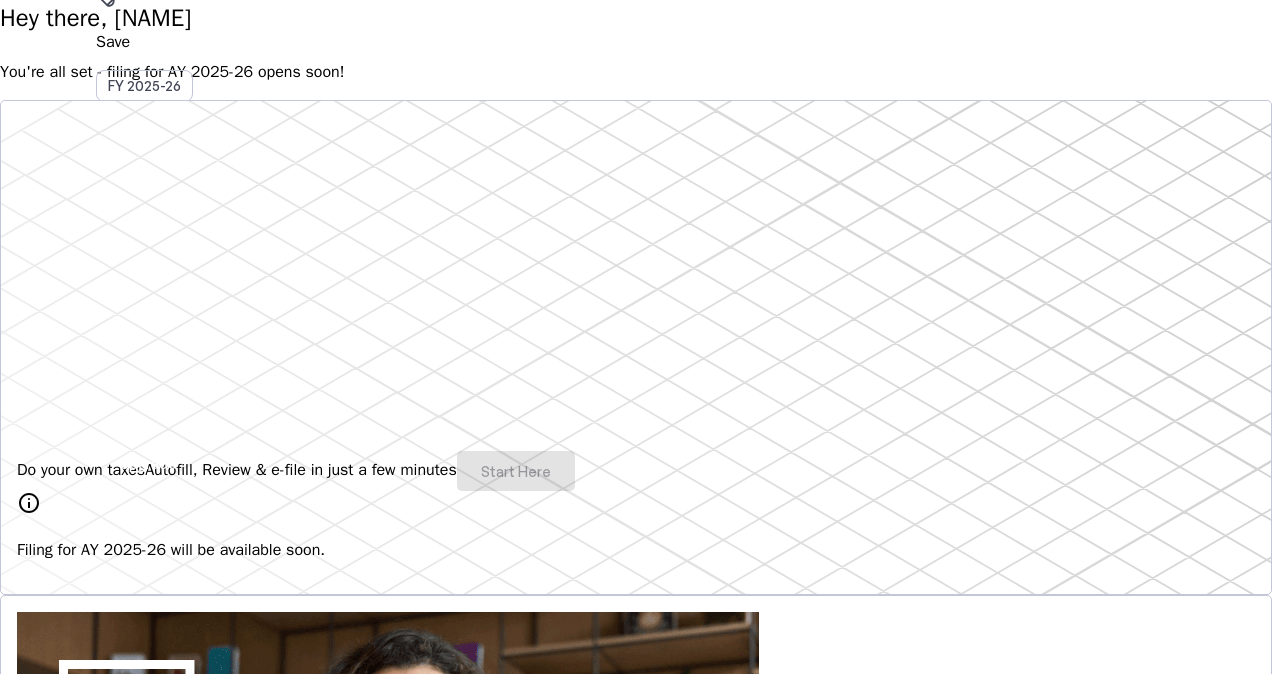 click on "Do your own taxes   Autofill, Review & e-file in just a few minutes   Start Here" at bounding box center [636, 471] 